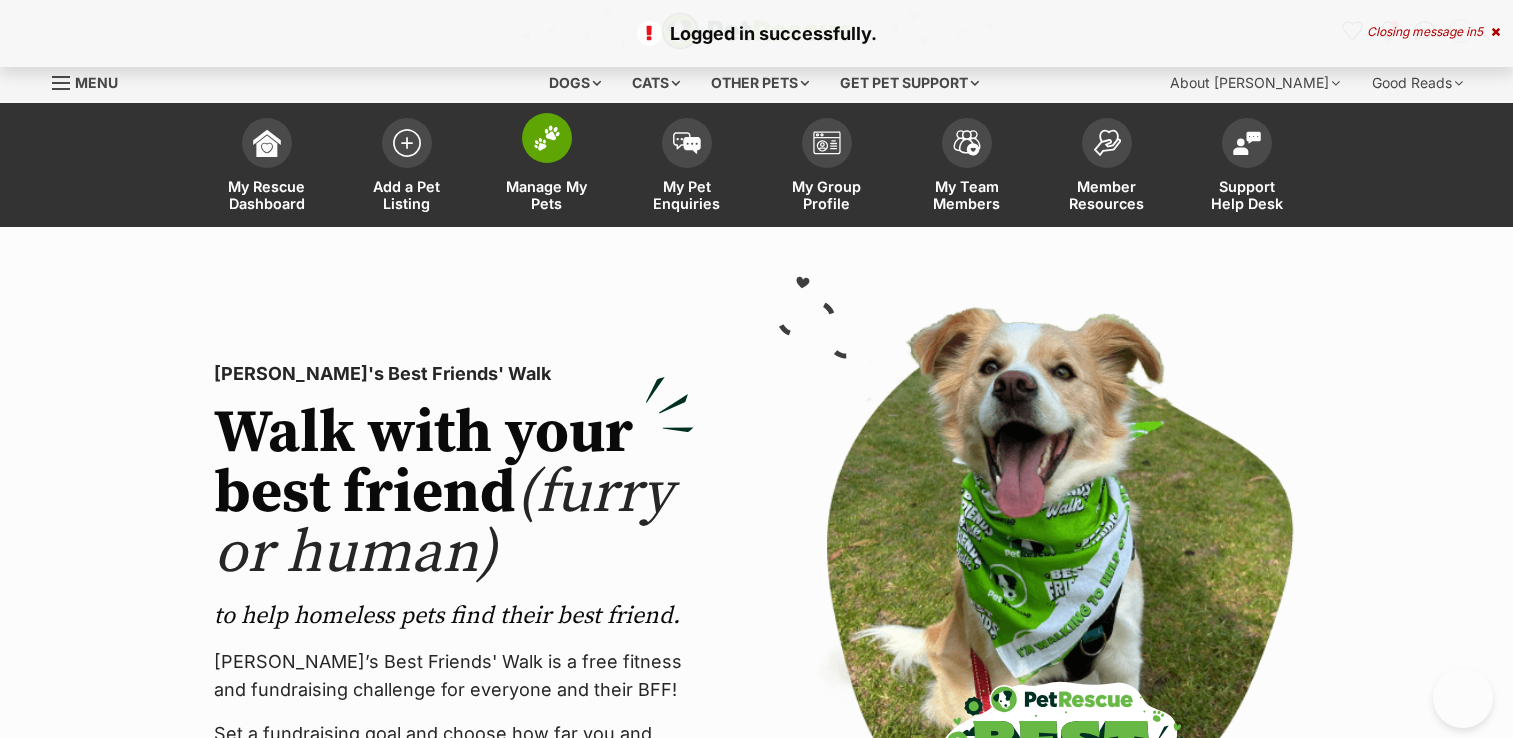 scroll, scrollTop: 0, scrollLeft: 0, axis: both 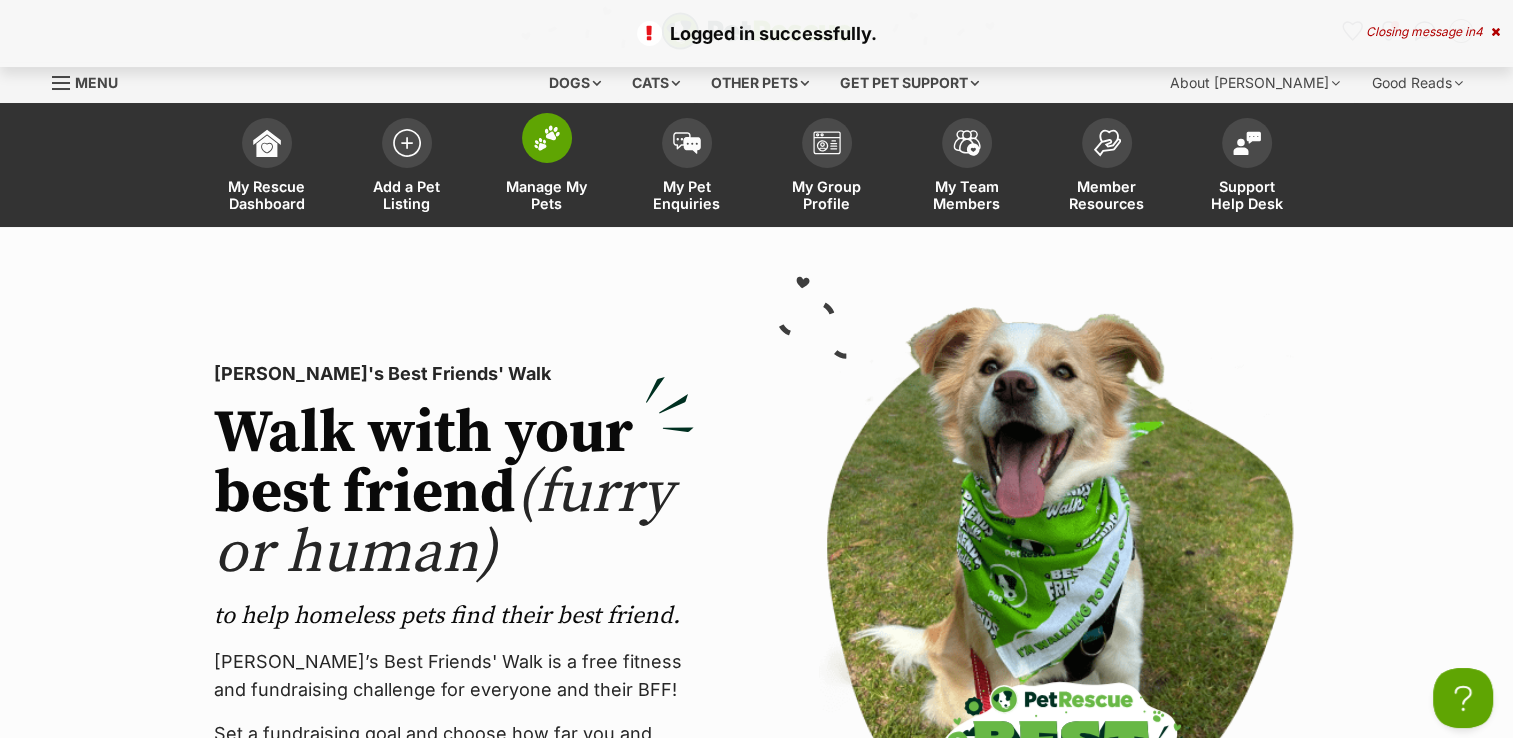click at bounding box center (547, 138) 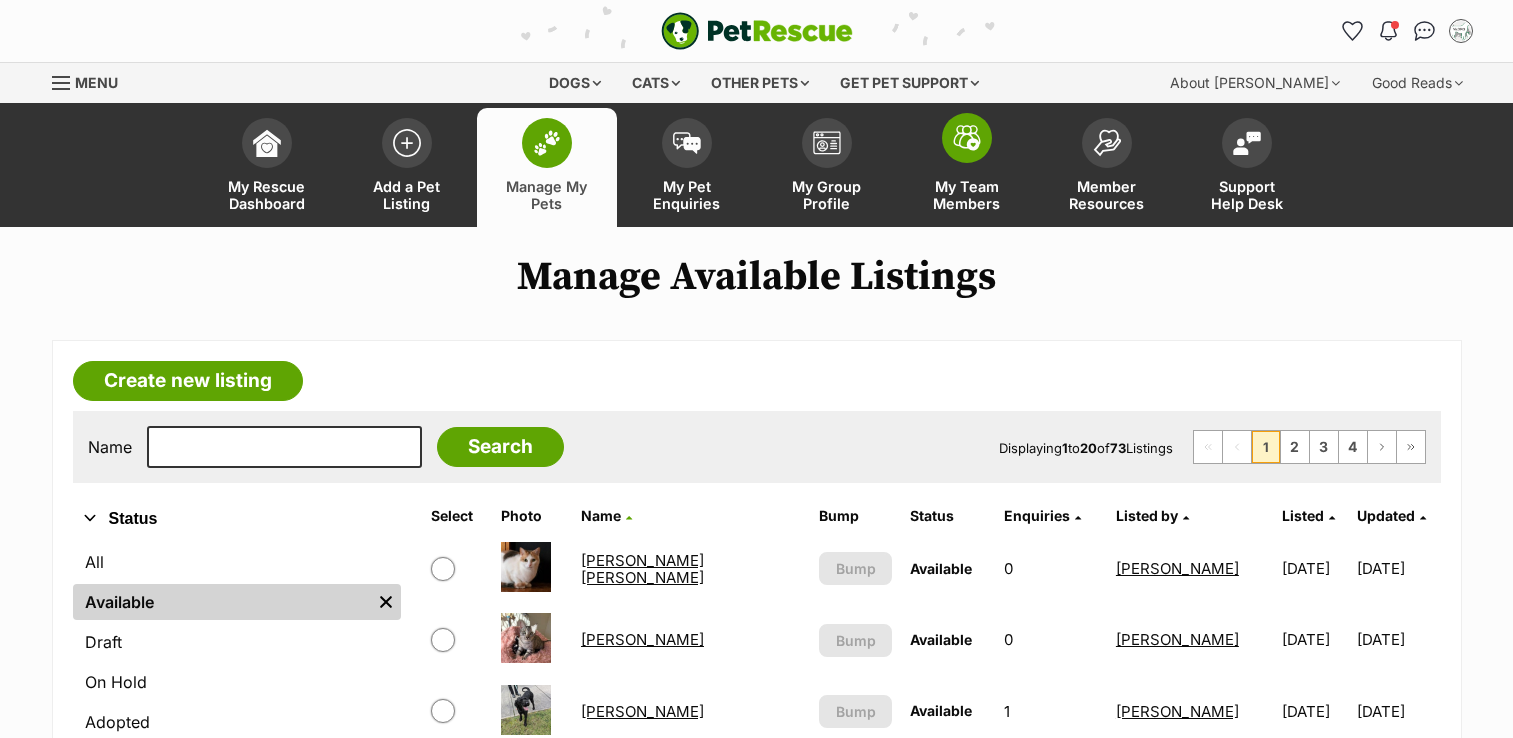 scroll, scrollTop: 0, scrollLeft: 0, axis: both 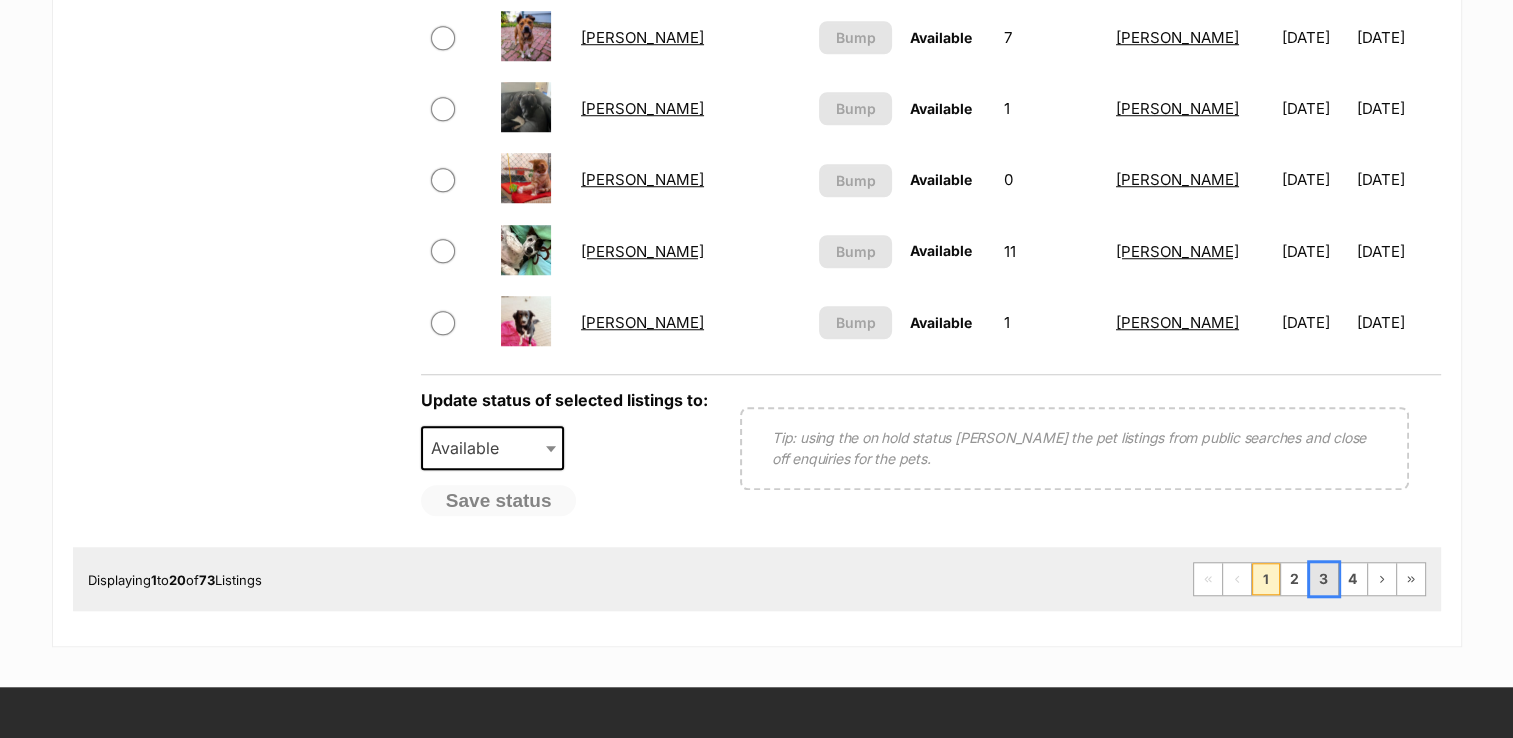 click on "3" at bounding box center (1324, 579) 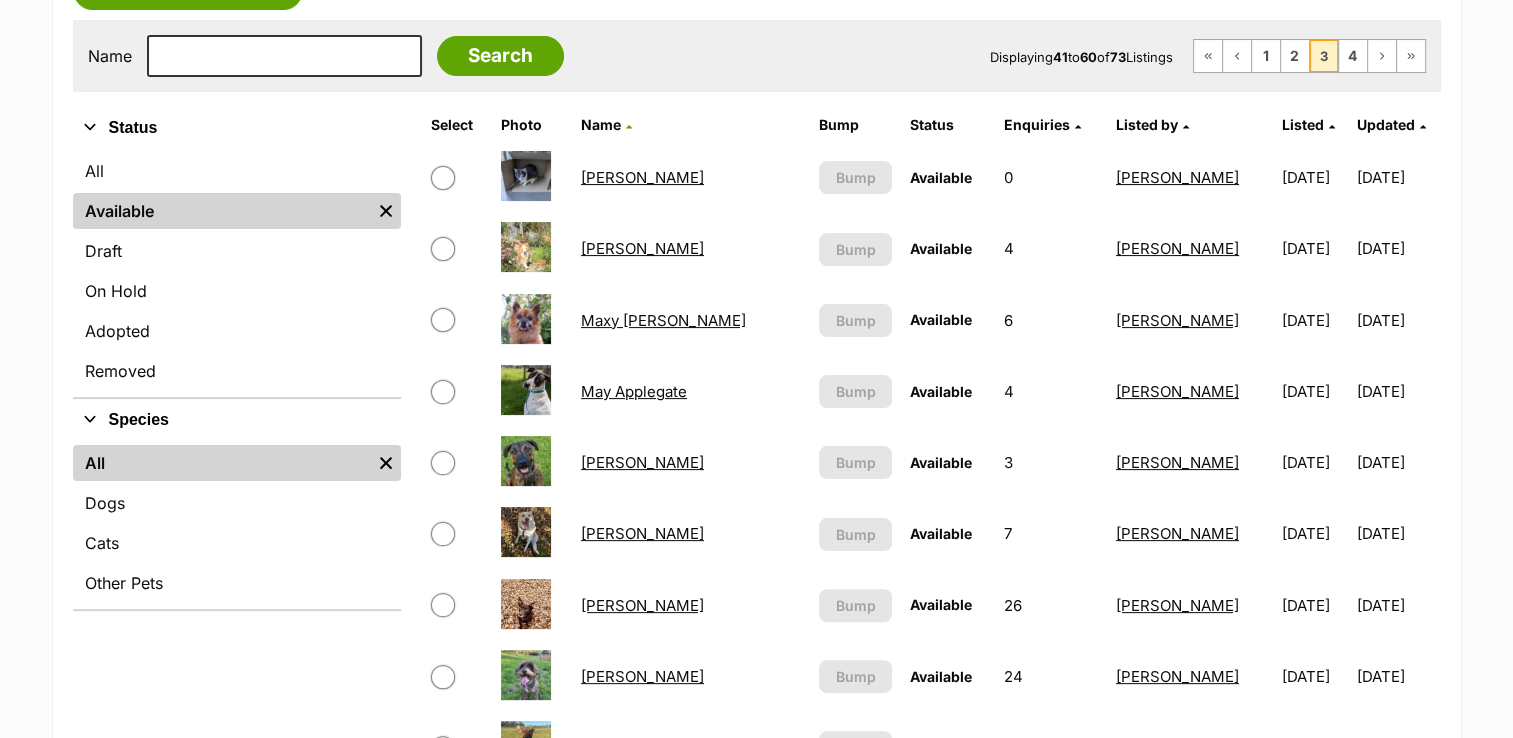 scroll, scrollTop: 400, scrollLeft: 0, axis: vertical 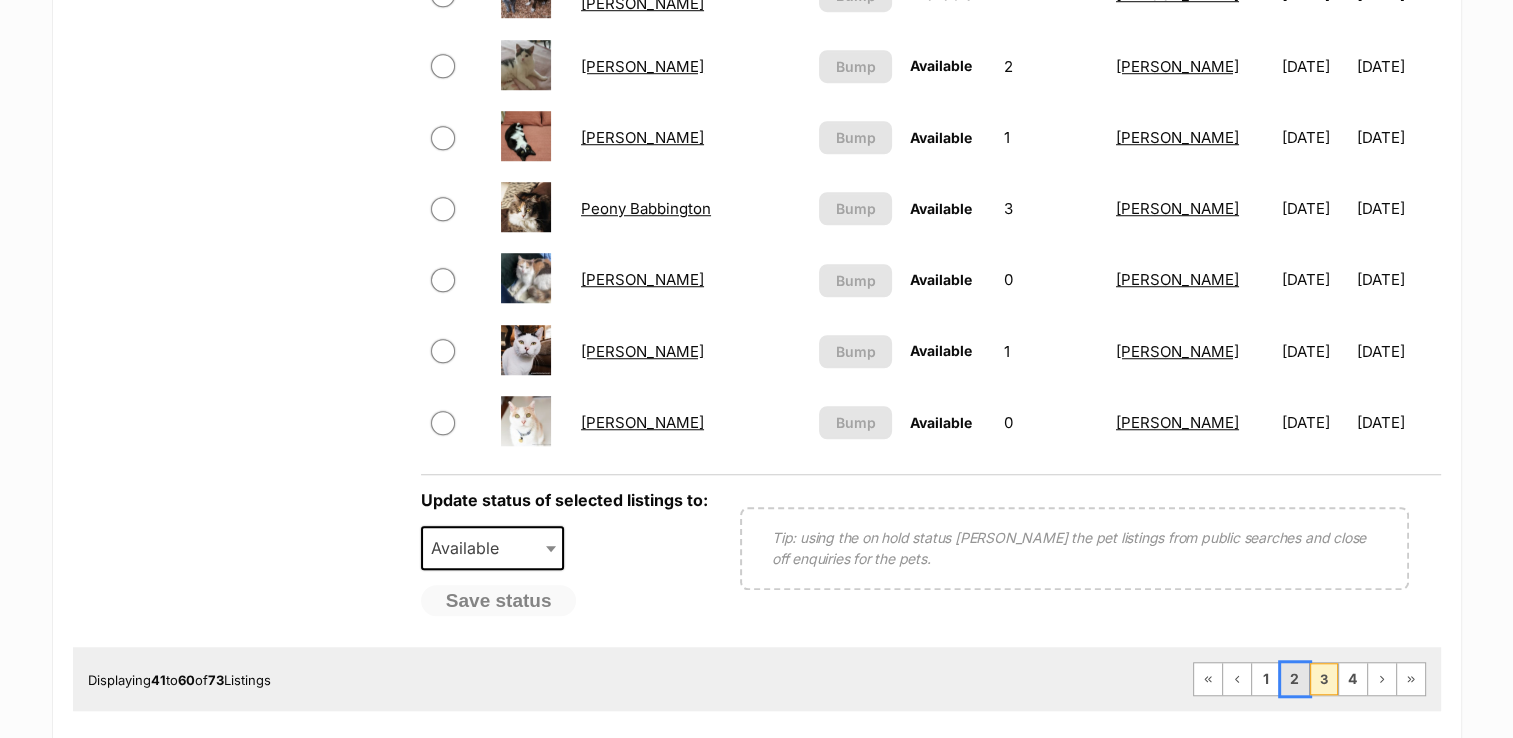 click on "2" at bounding box center [1295, 679] 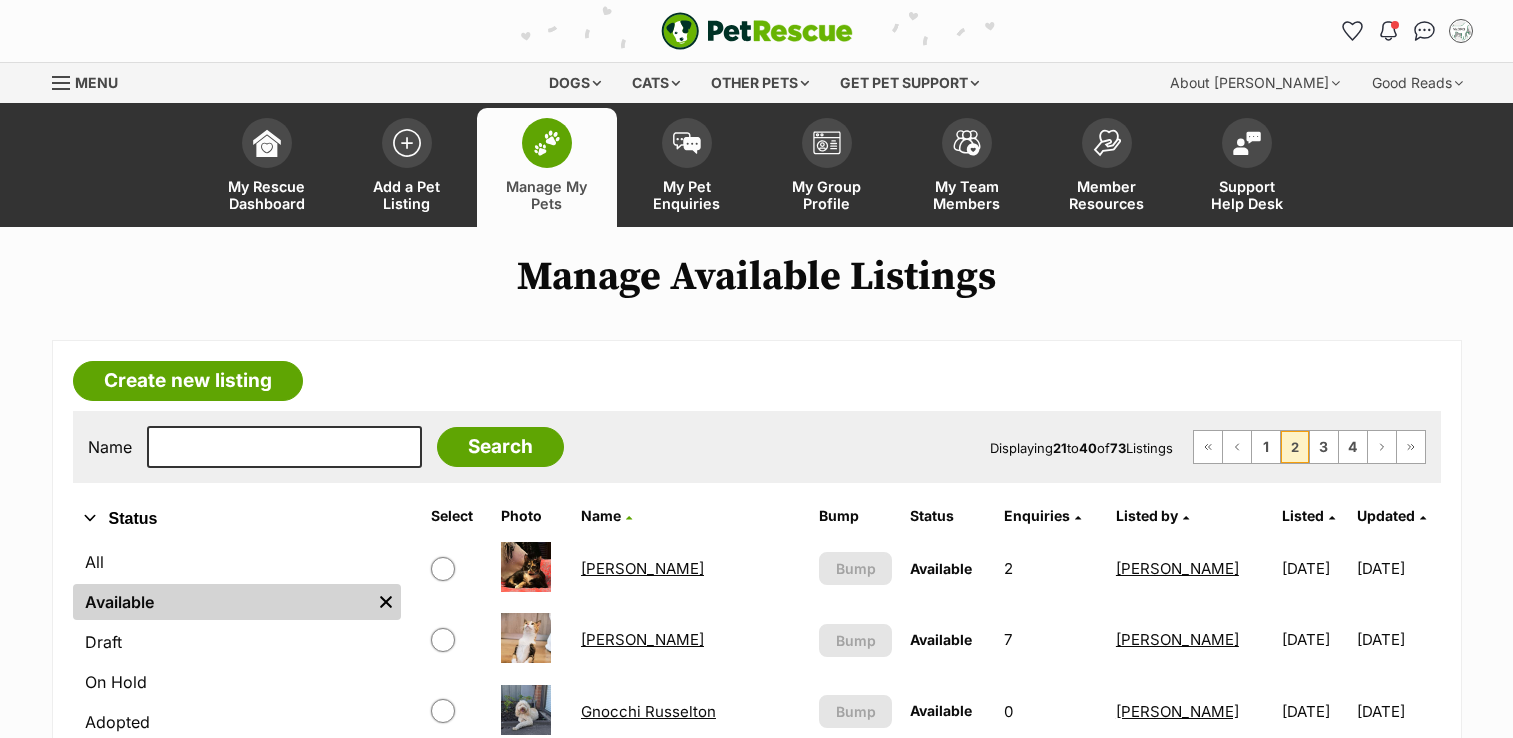 scroll, scrollTop: 301, scrollLeft: 0, axis: vertical 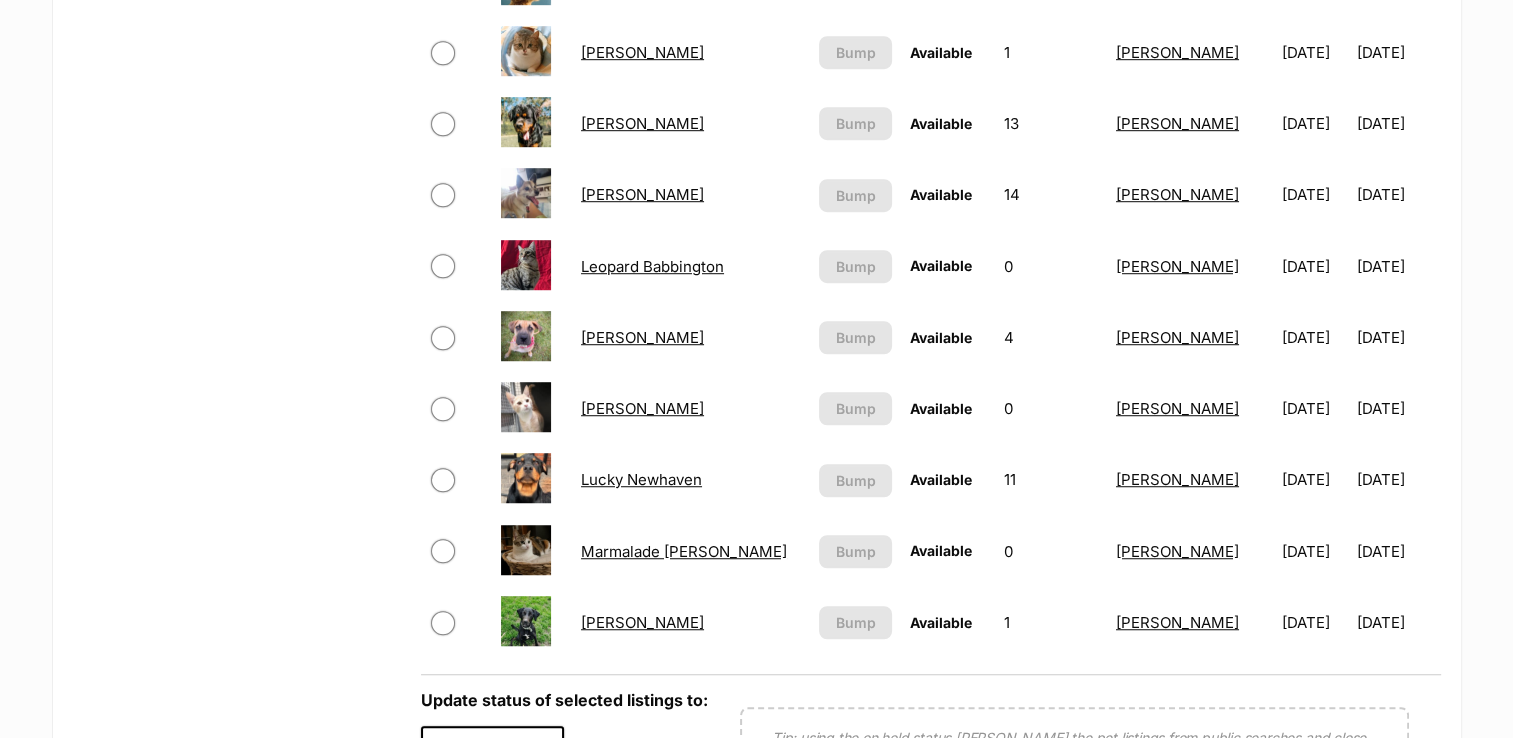 click on "Lucky Newhaven" at bounding box center (641, 479) 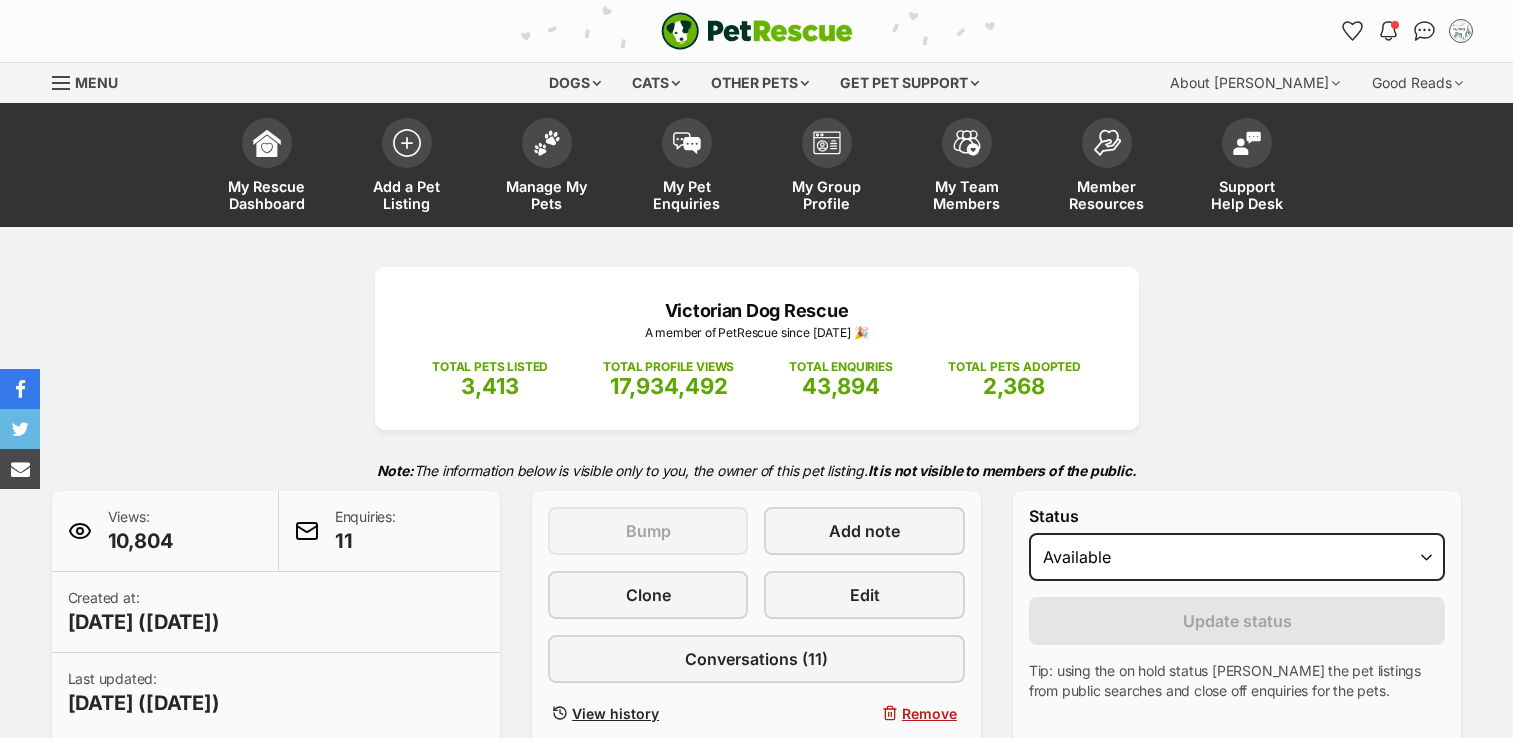 scroll, scrollTop: 0, scrollLeft: 0, axis: both 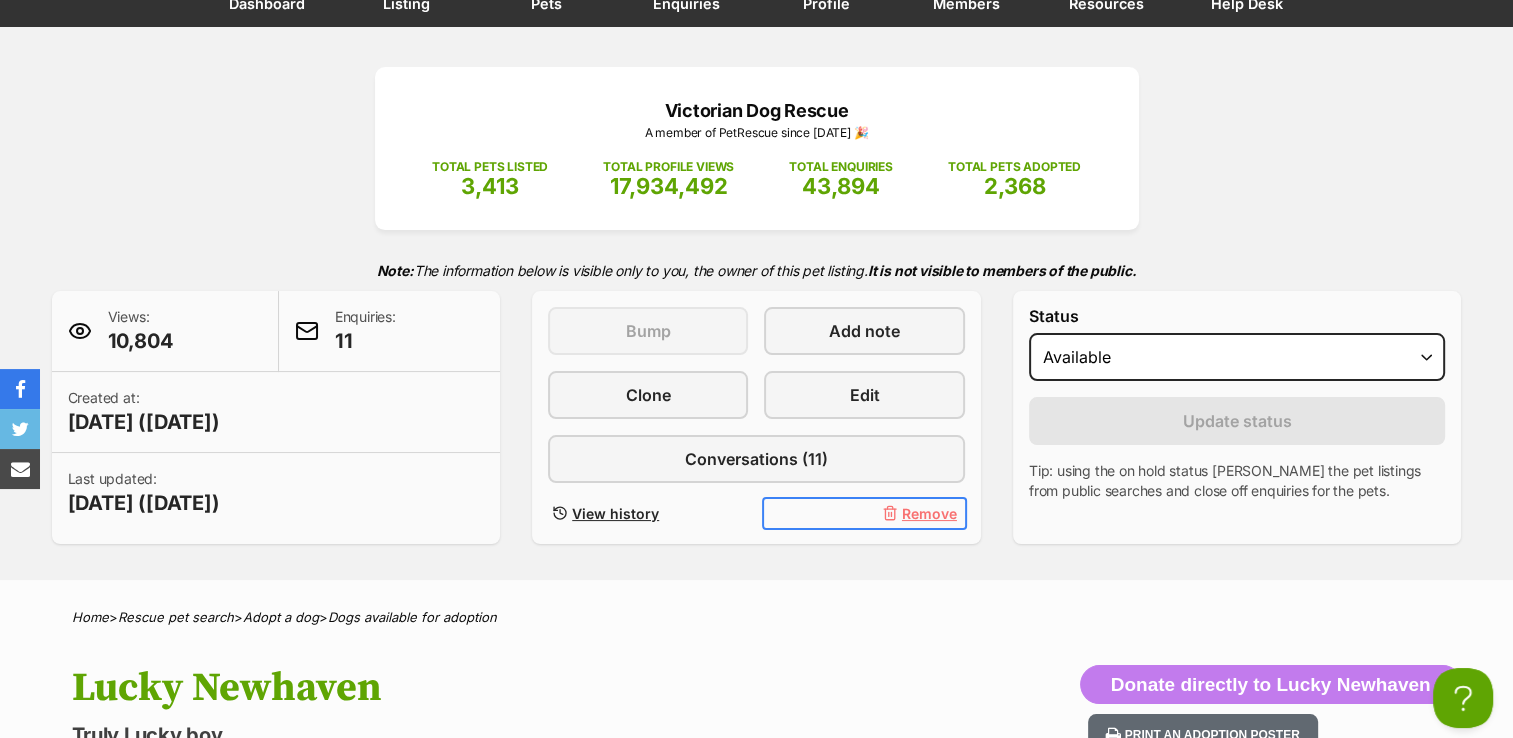 click on "Remove" at bounding box center (929, 513) 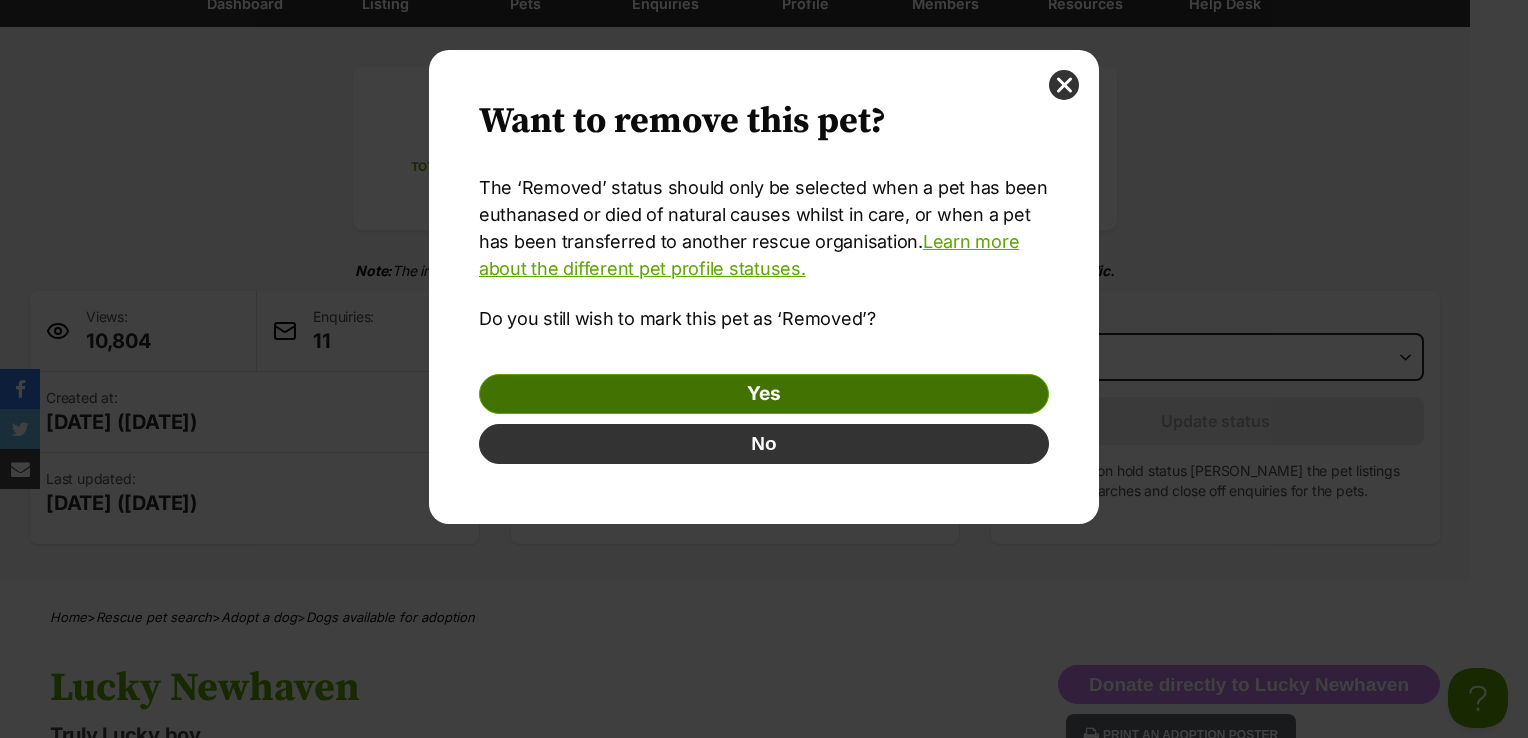 scroll, scrollTop: 0, scrollLeft: 0, axis: both 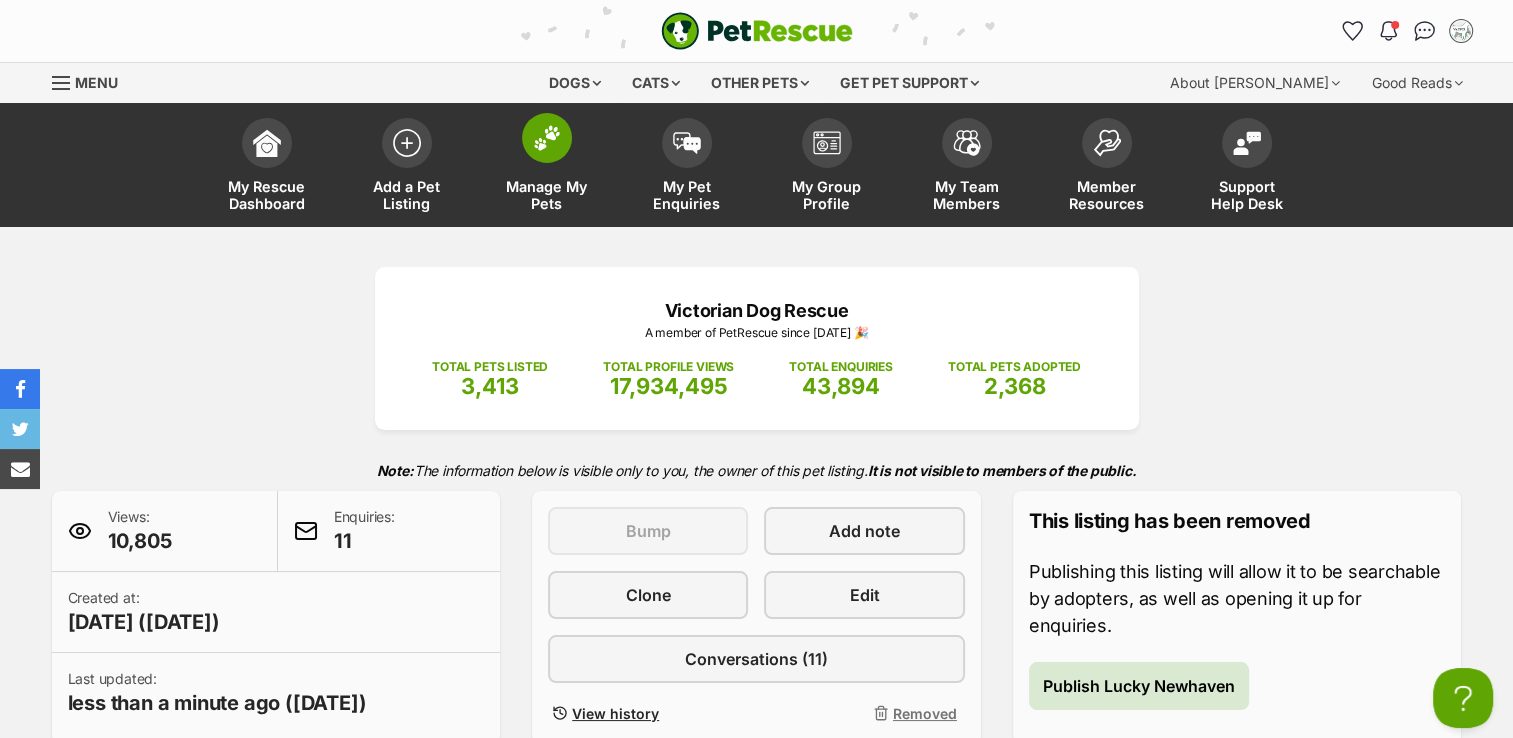 click on "Manage My Pets" at bounding box center (547, 167) 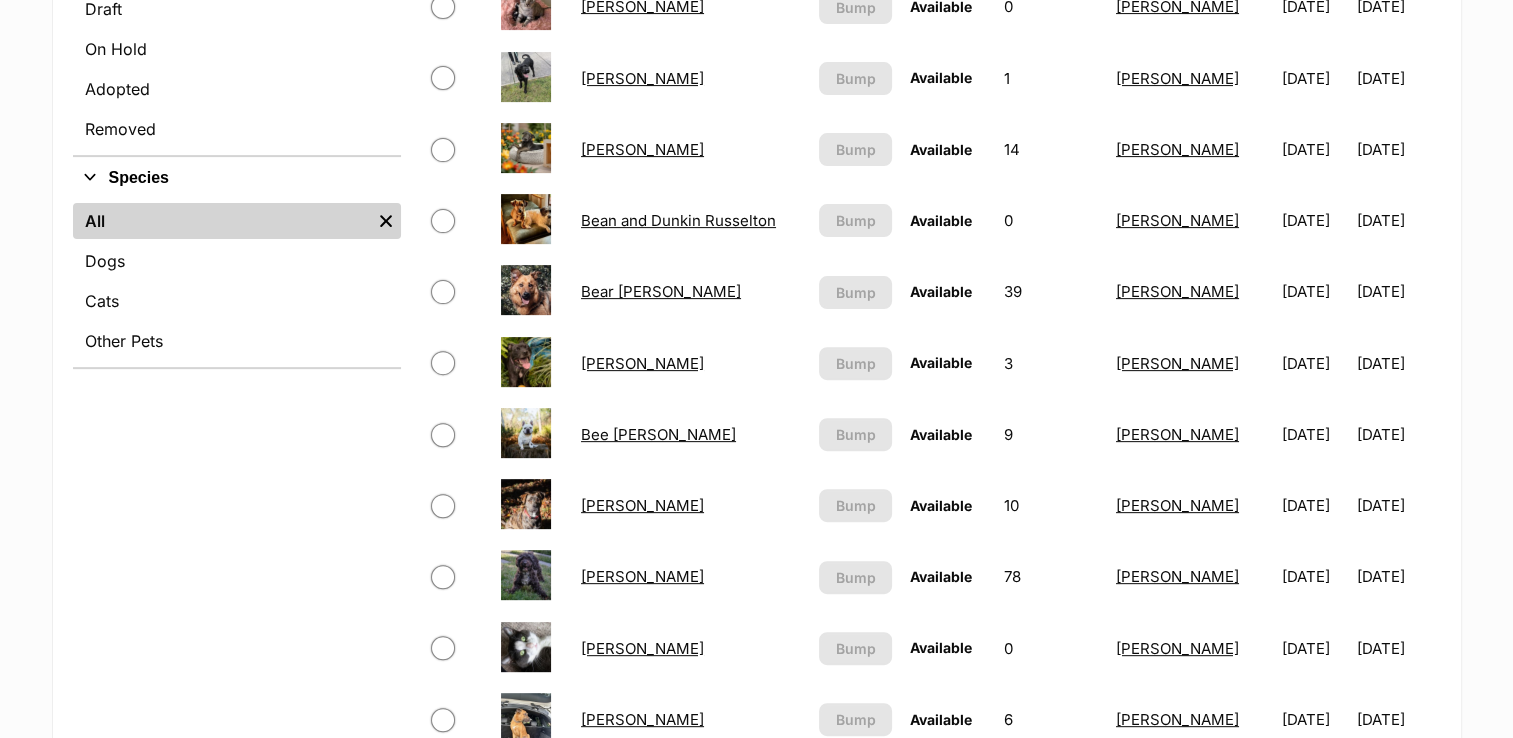 scroll, scrollTop: 900, scrollLeft: 0, axis: vertical 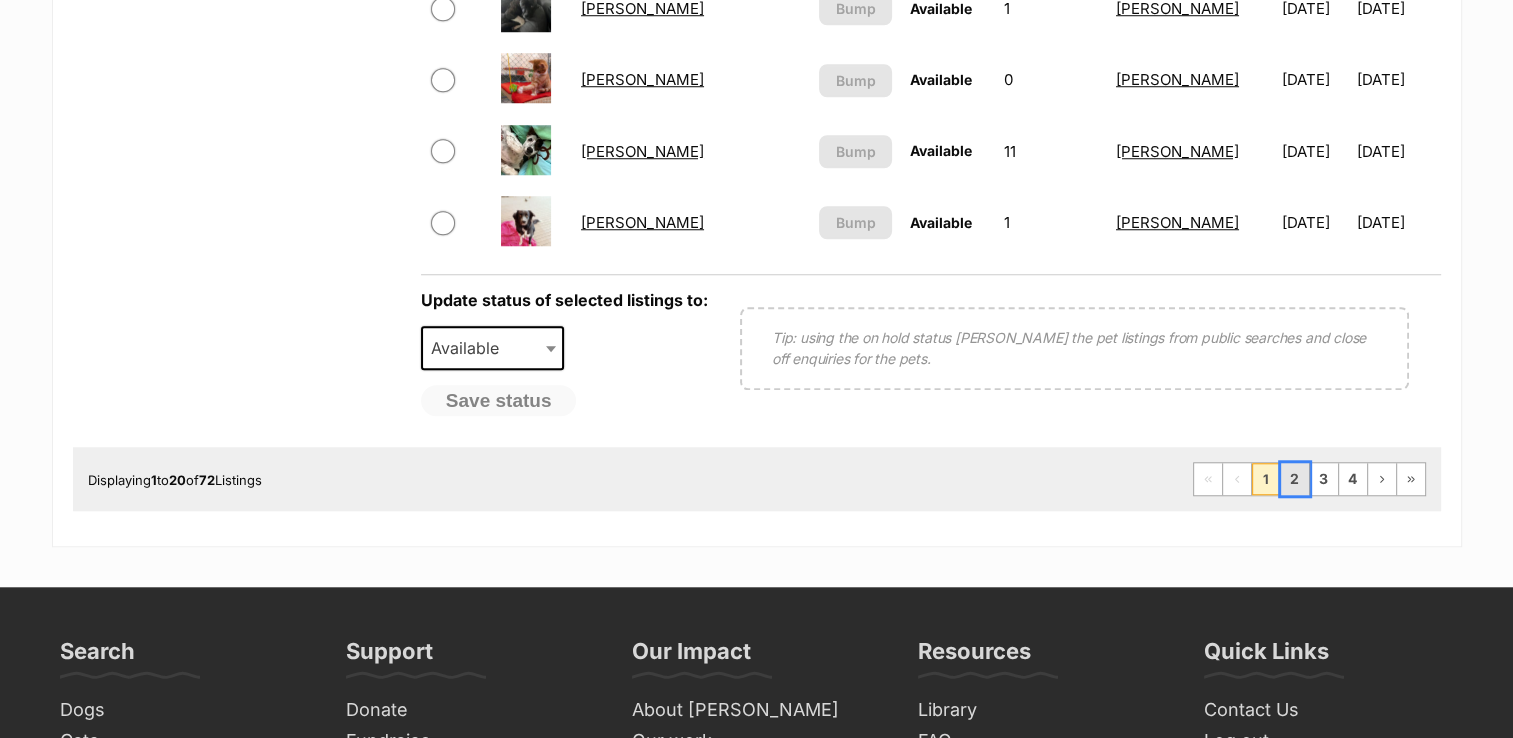 click on "2" at bounding box center (1295, 479) 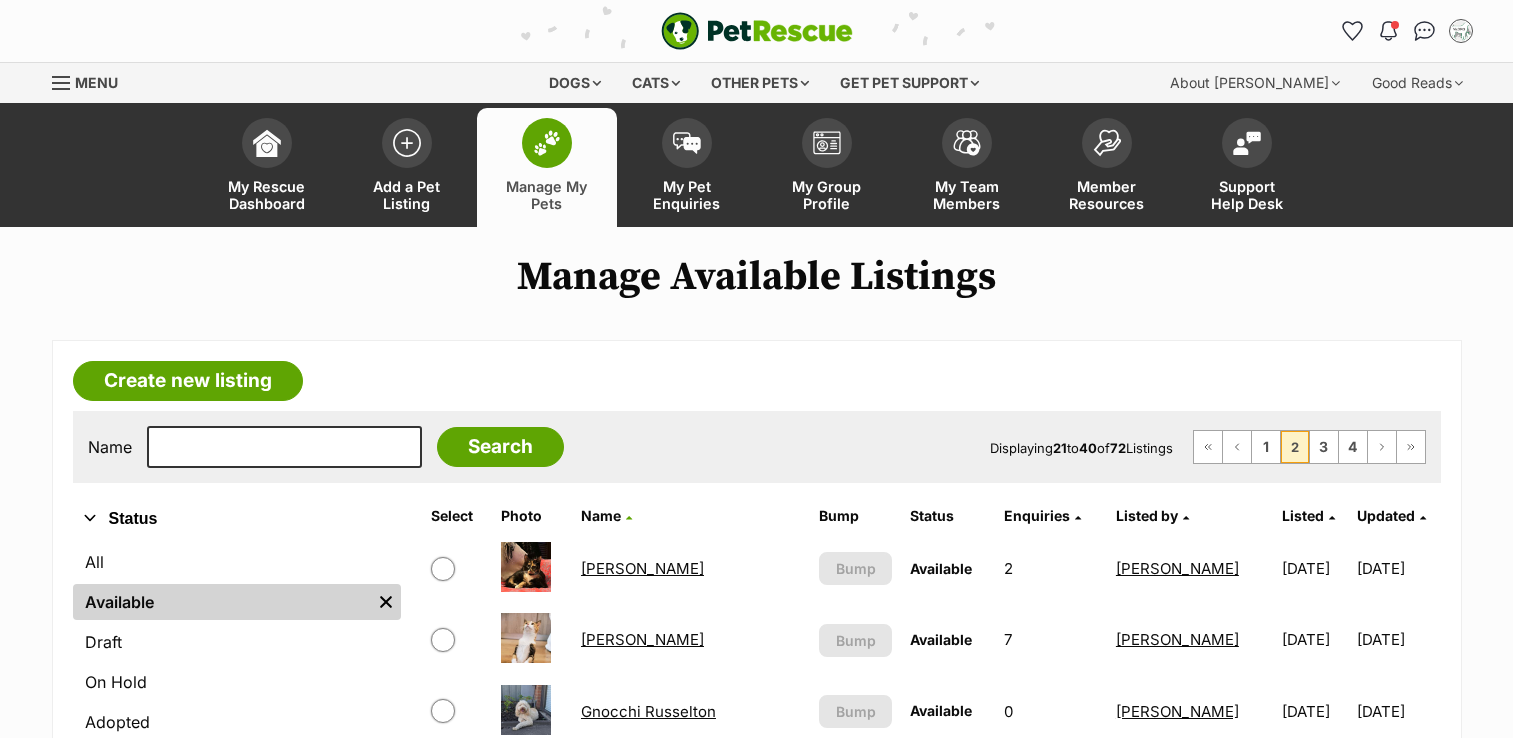 scroll, scrollTop: 500, scrollLeft: 0, axis: vertical 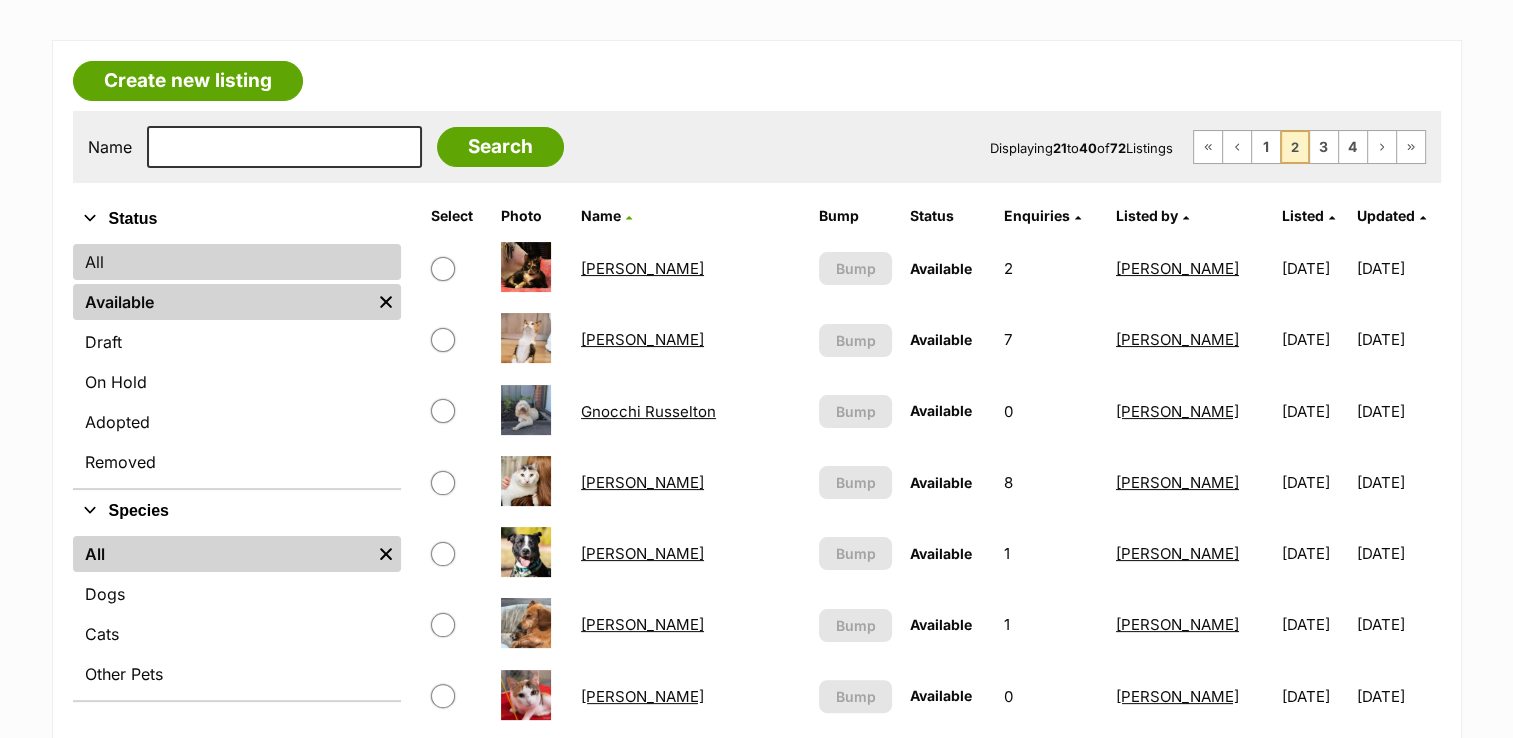 click on "All" at bounding box center (237, 262) 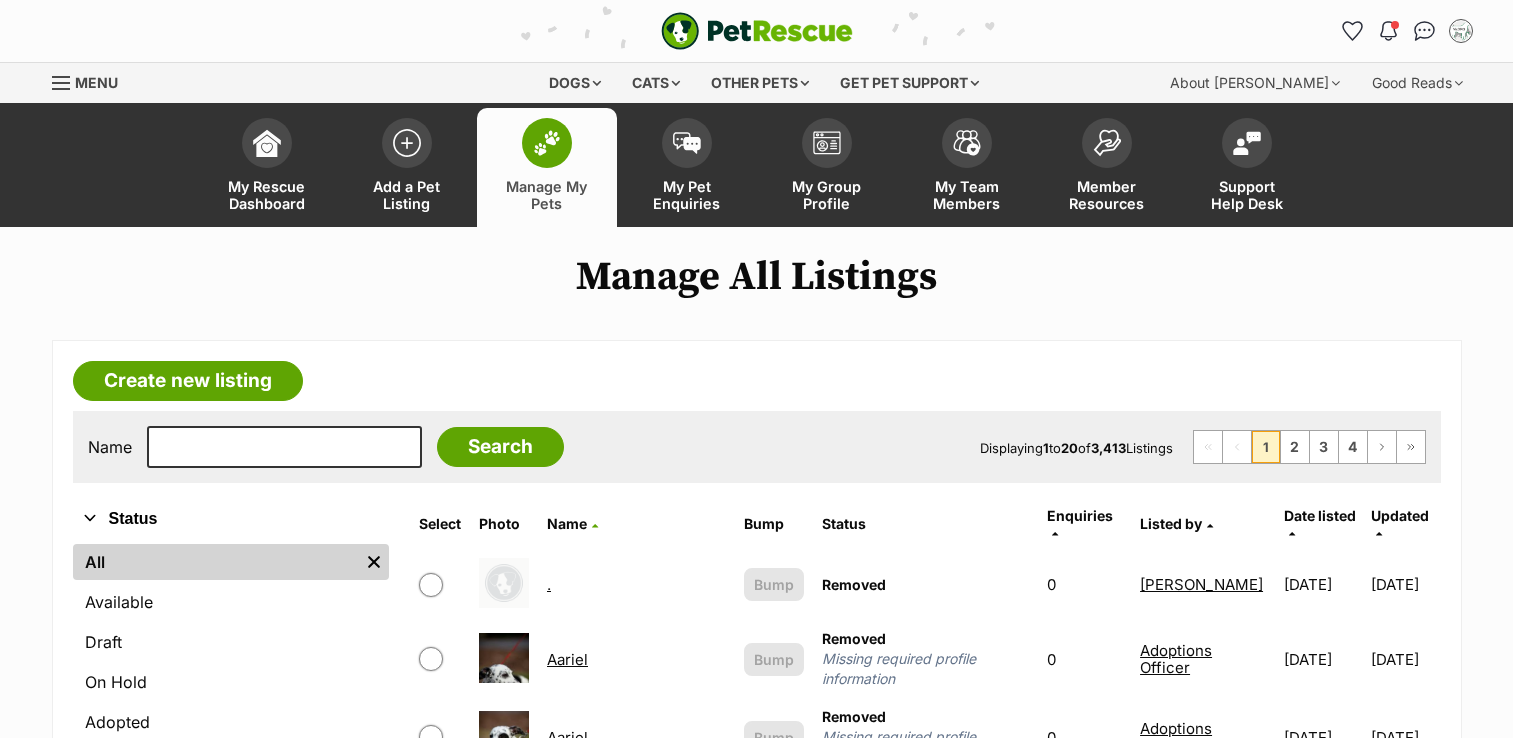 scroll, scrollTop: 0, scrollLeft: 0, axis: both 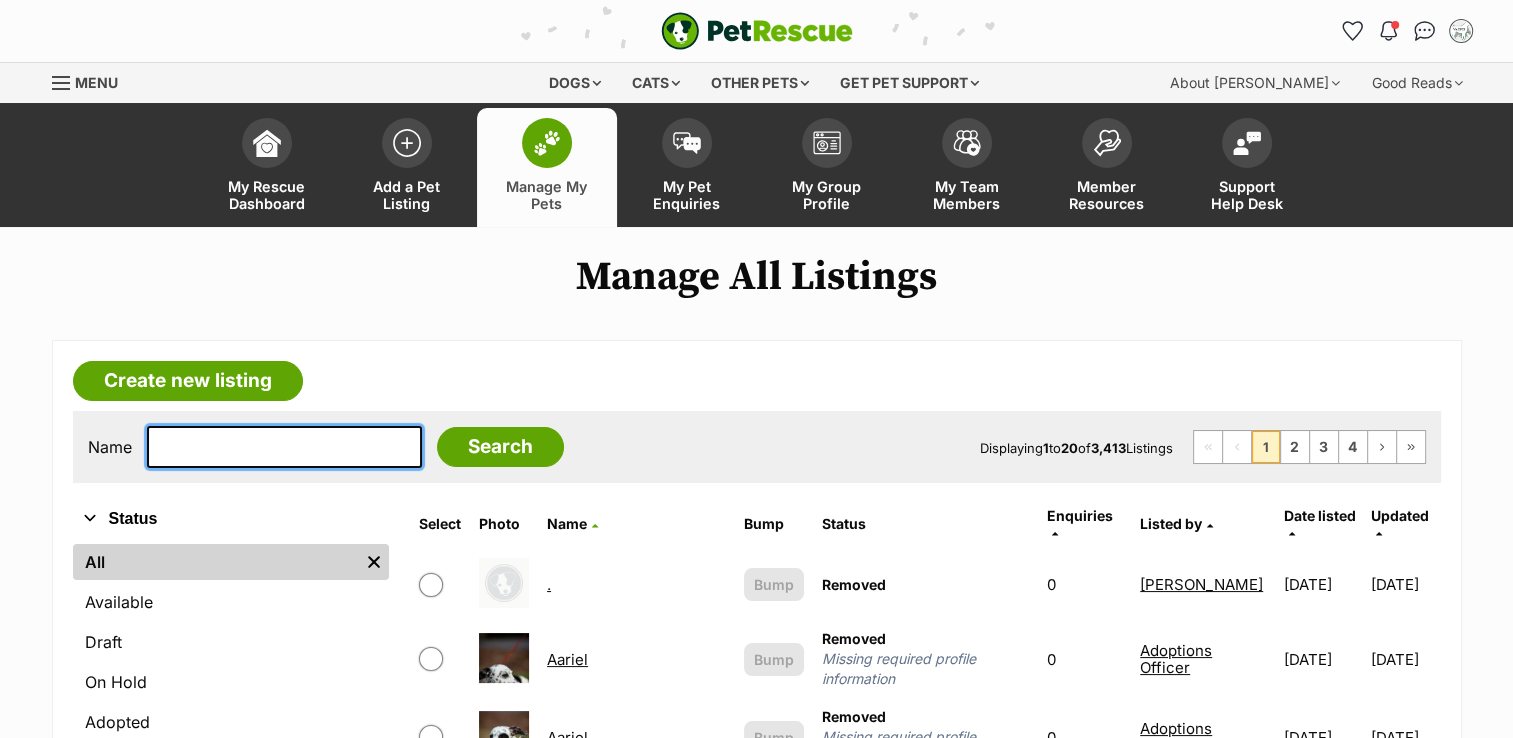 click at bounding box center [284, 447] 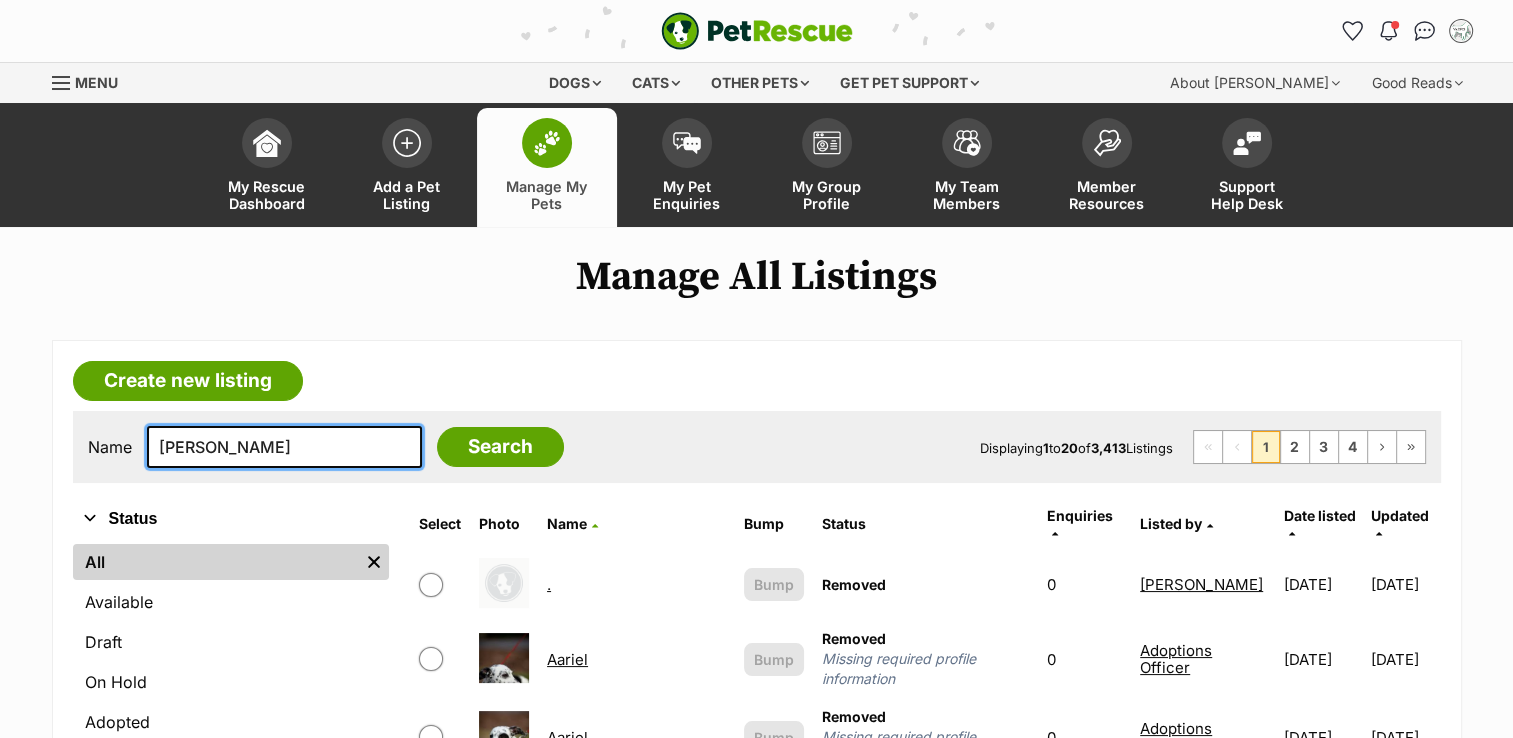 type on "[PERSON_NAME]" 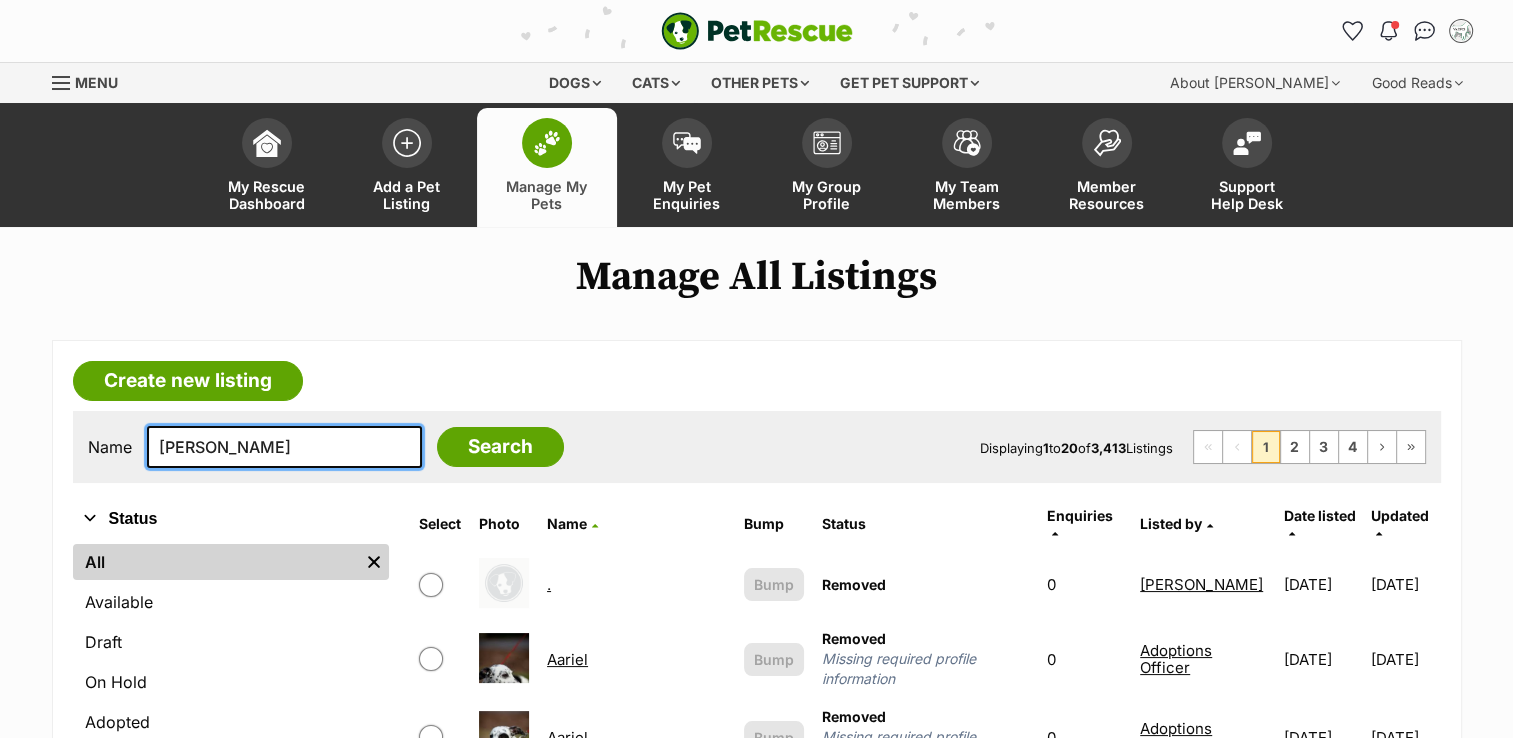 click on "Search" at bounding box center (500, 447) 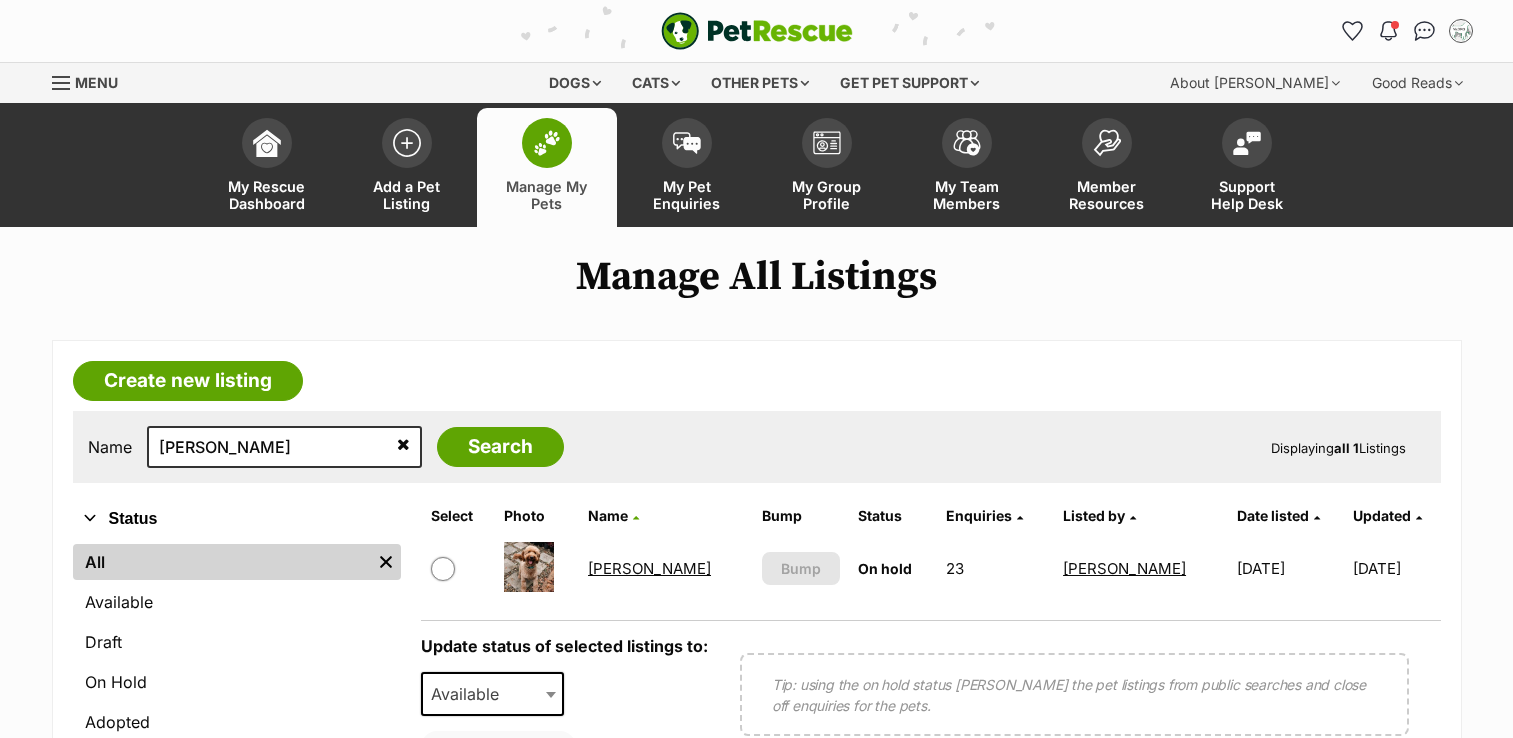 scroll, scrollTop: 0, scrollLeft: 0, axis: both 